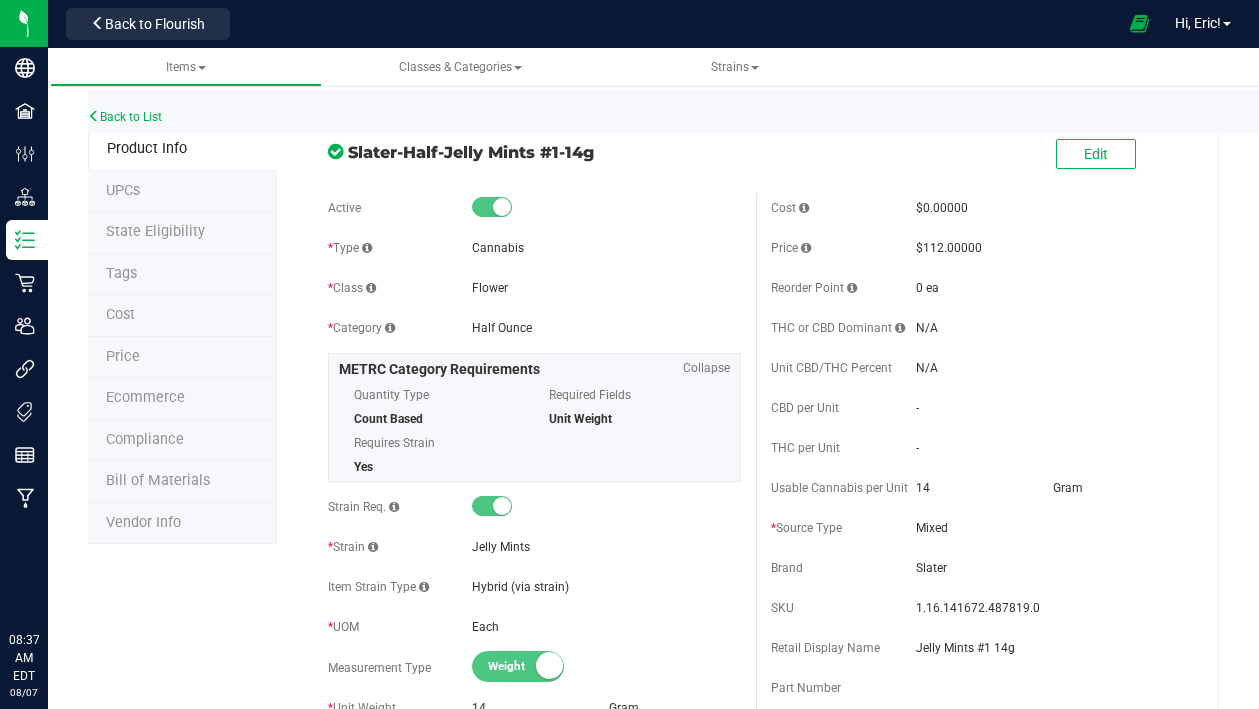 scroll, scrollTop: 0, scrollLeft: 0, axis: both 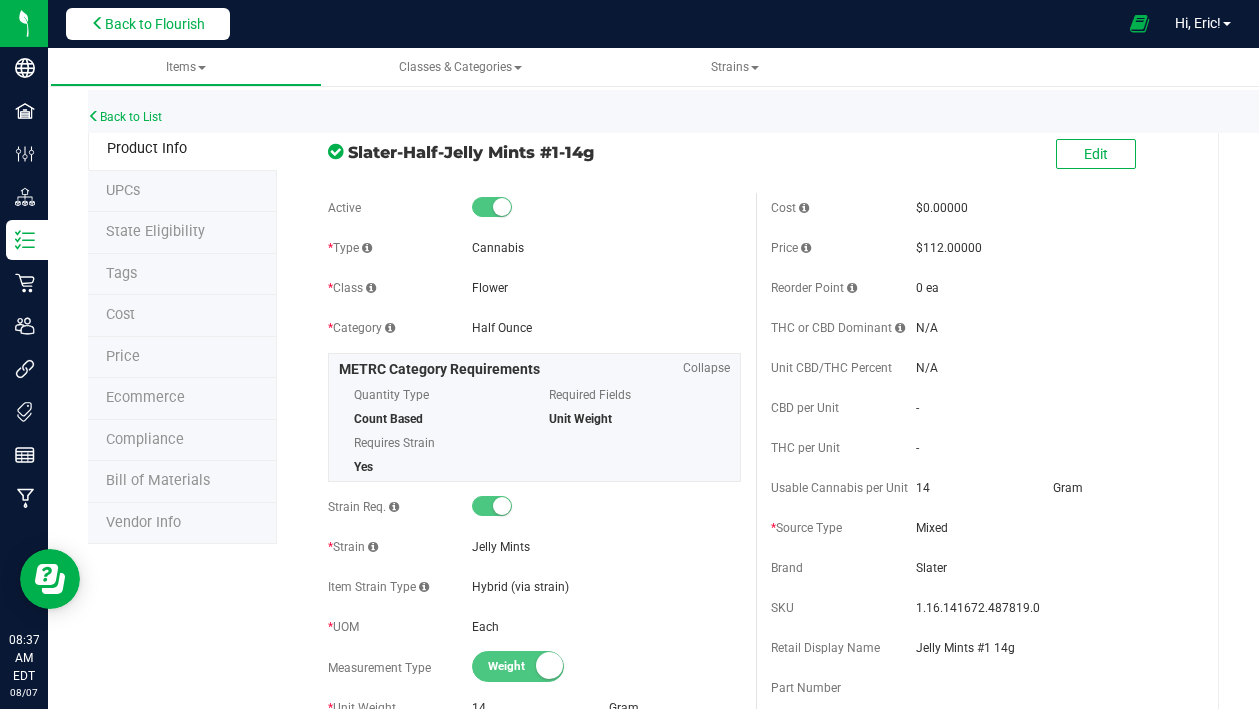 click on "Back to Flourish" at bounding box center [148, 24] 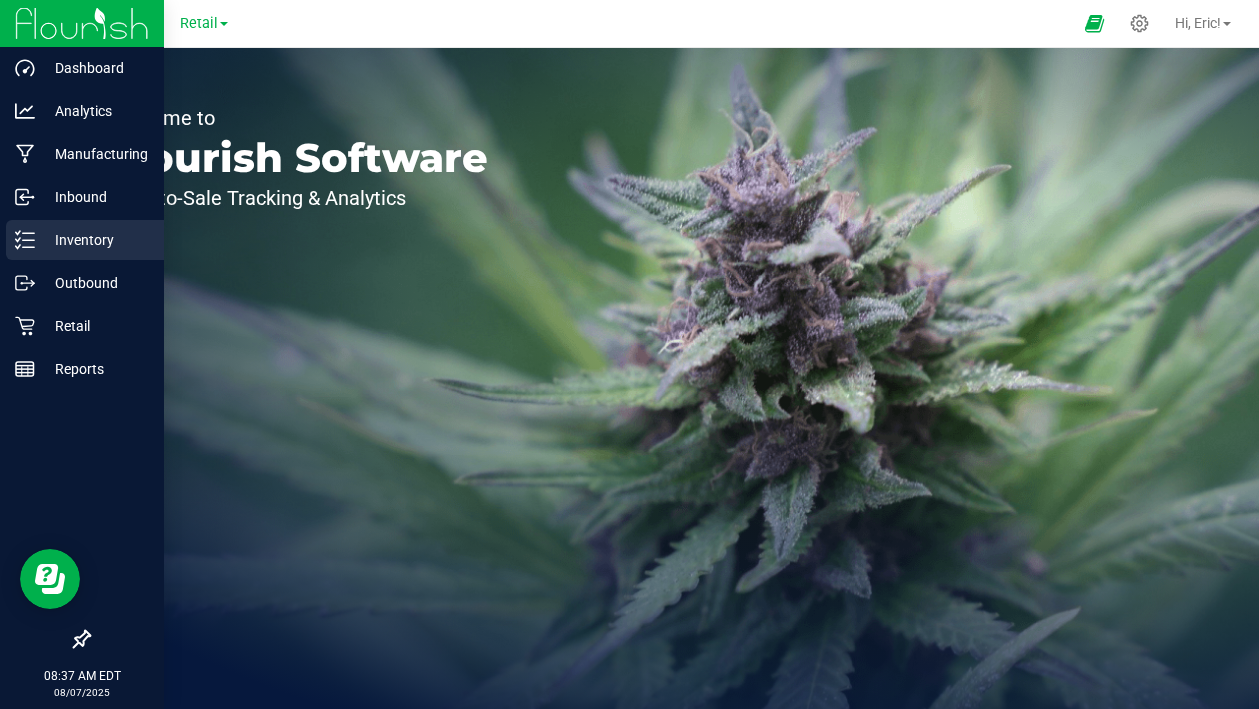 click on "Inventory" at bounding box center (95, 240) 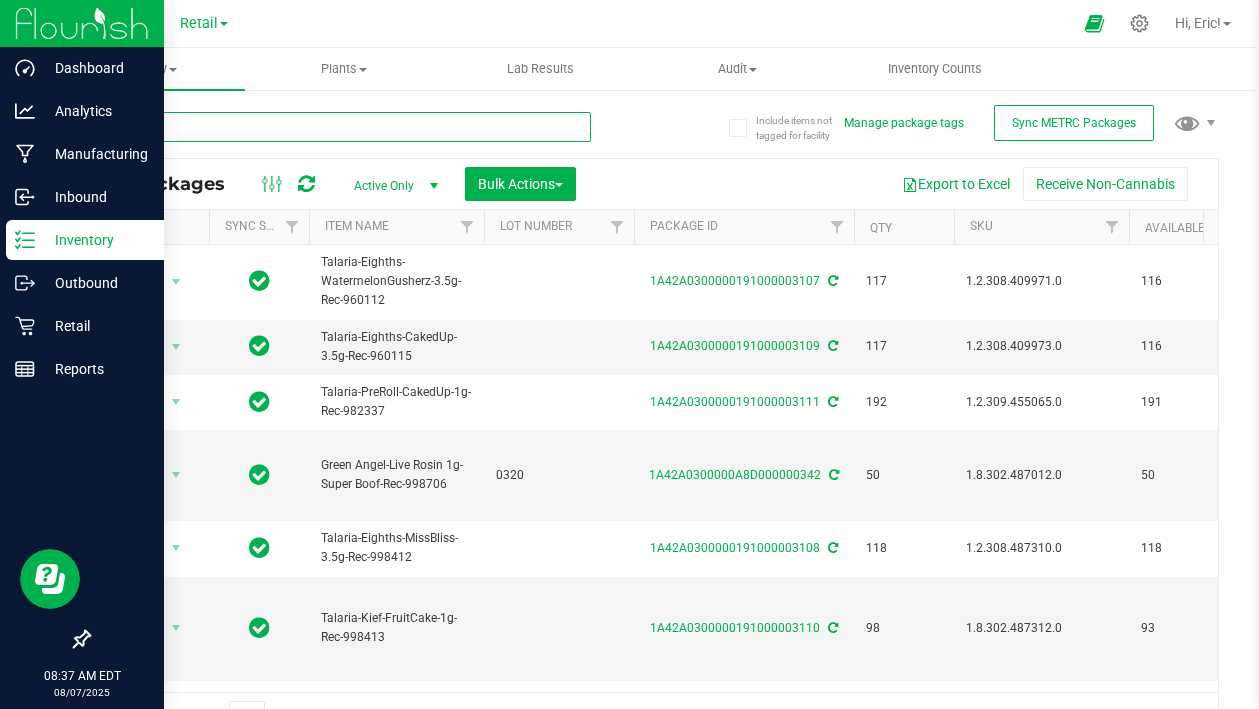 click at bounding box center [339, 127] 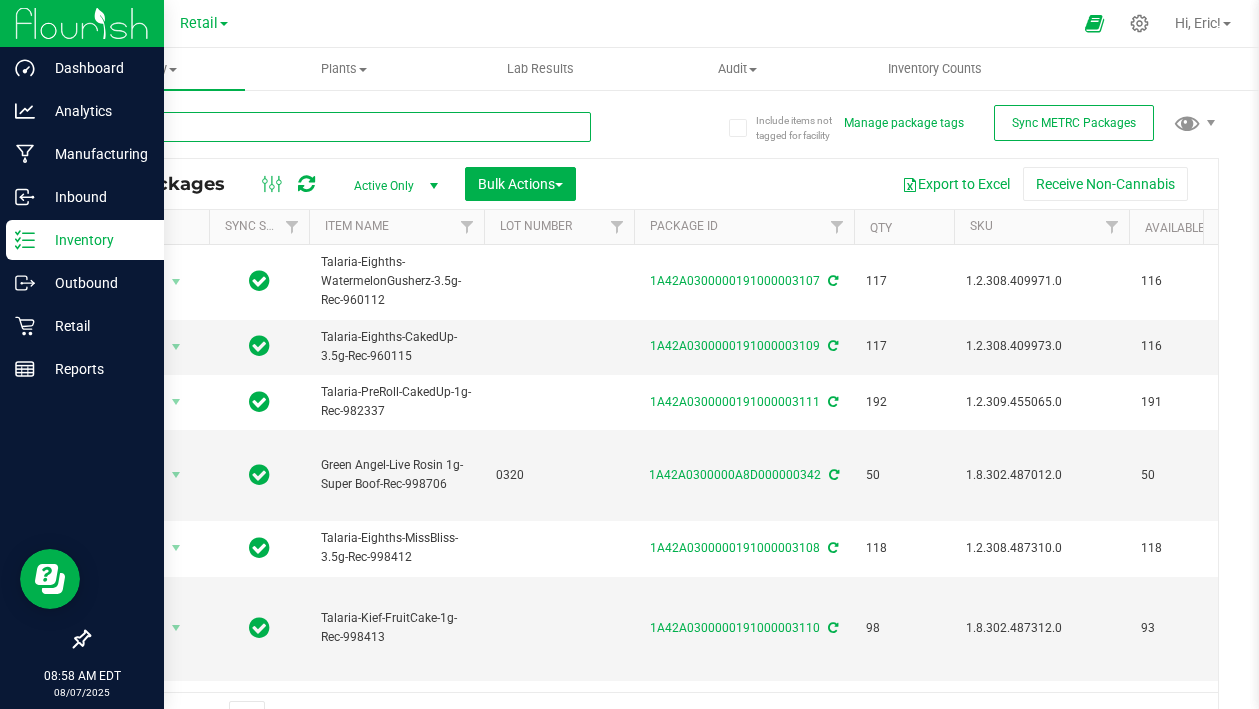 type on "blue dre" 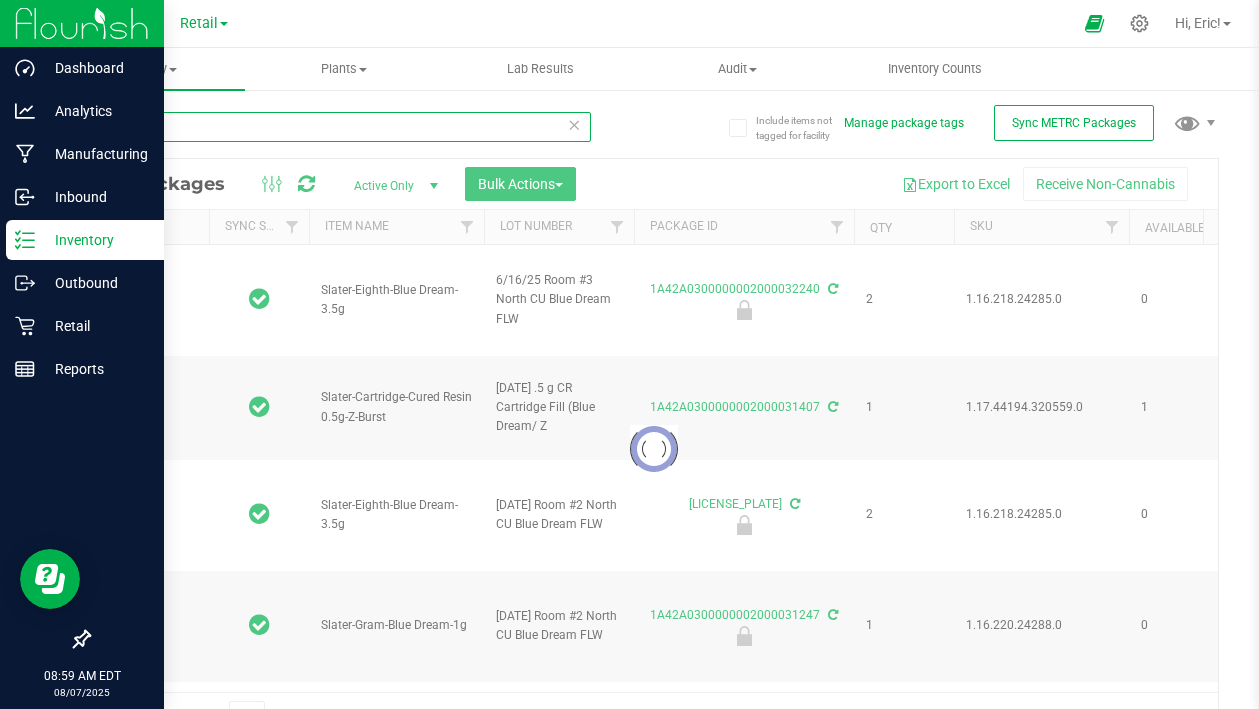 type on "2025-06-27" 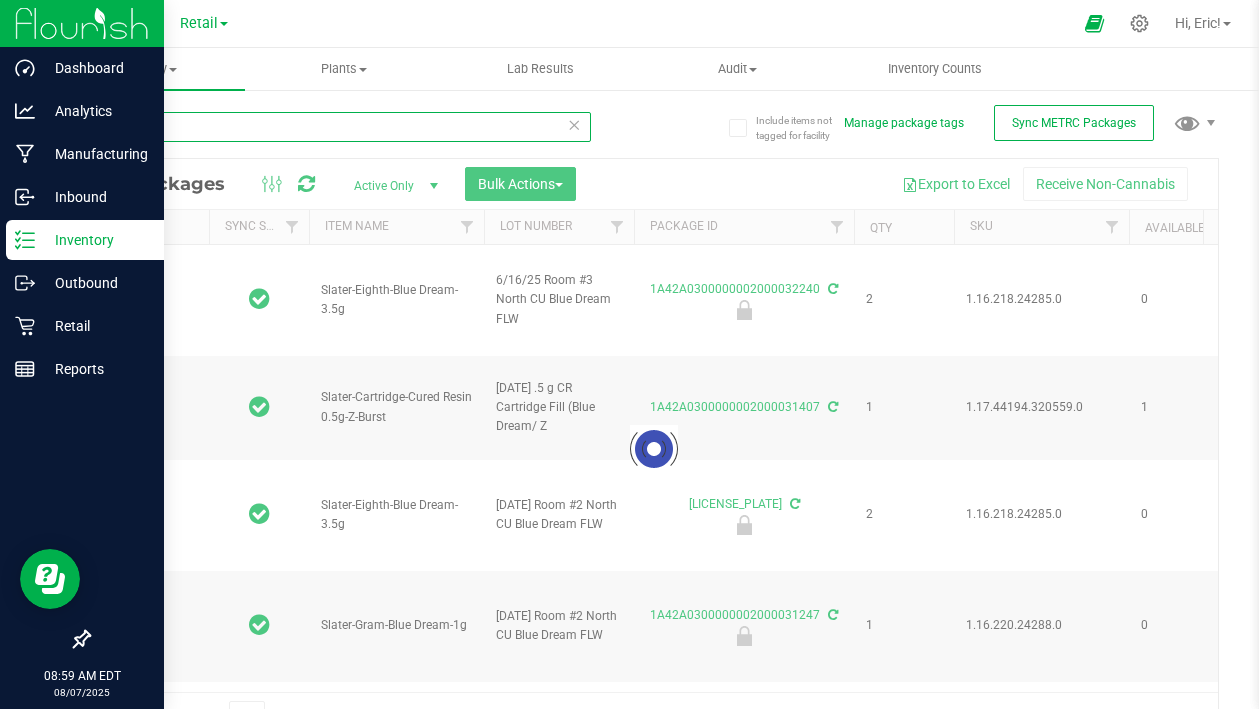 type on "2025-04-11" 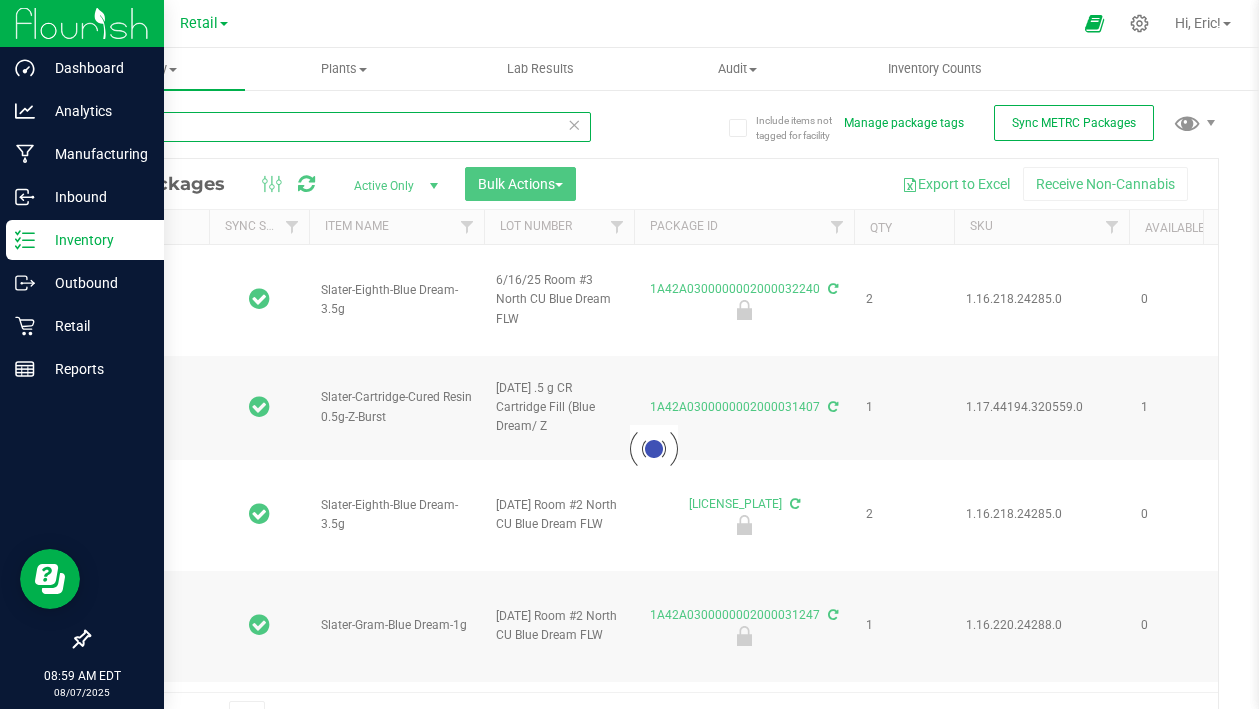 type on "2024-12-18" 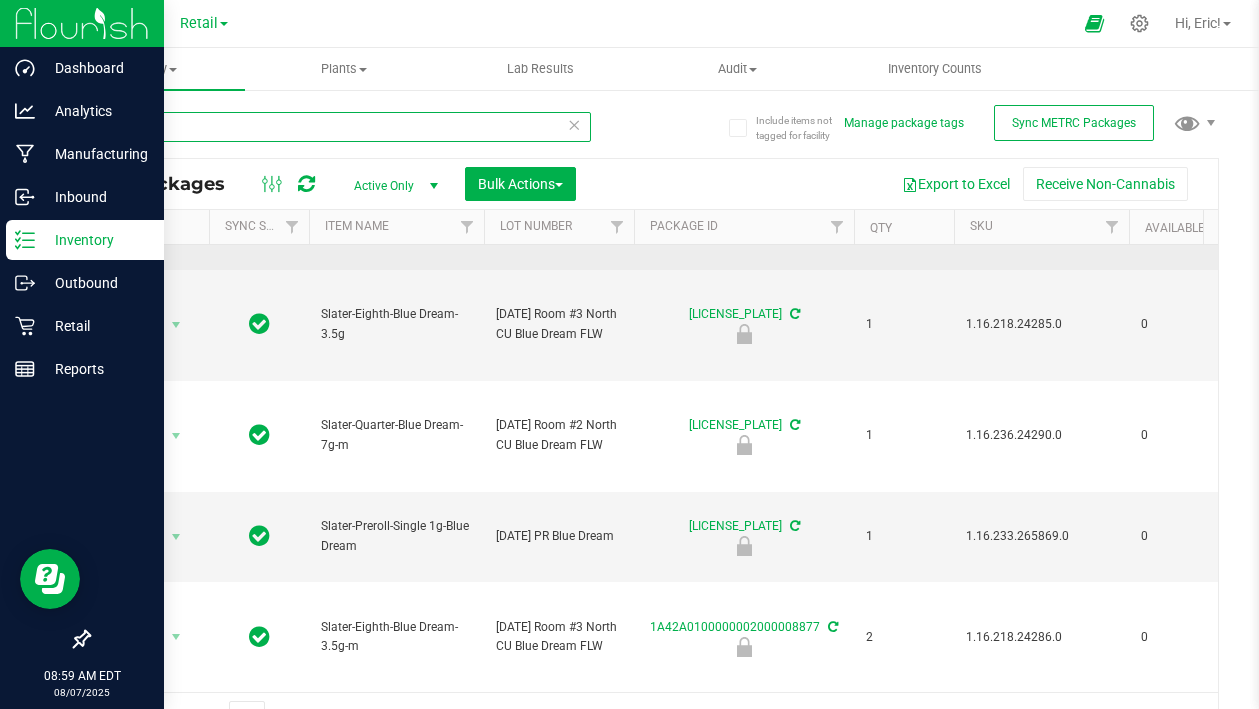 scroll, scrollTop: 929, scrollLeft: 0, axis: vertical 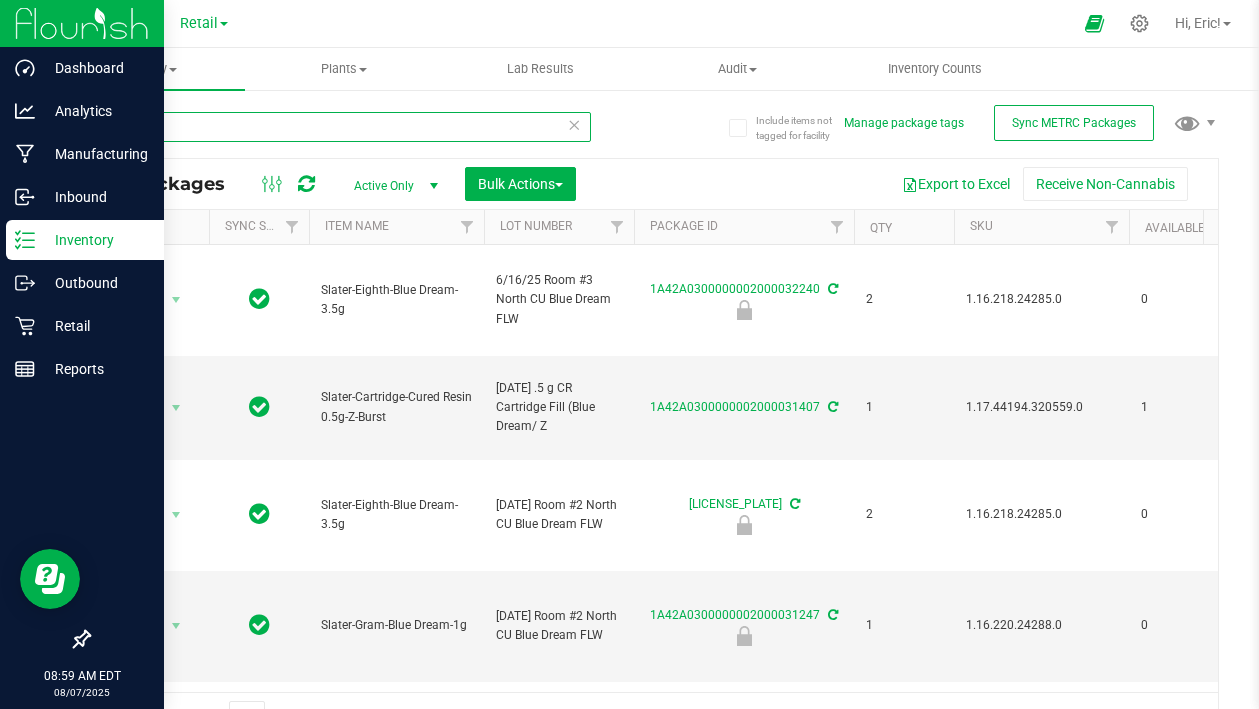 type on "blue dre" 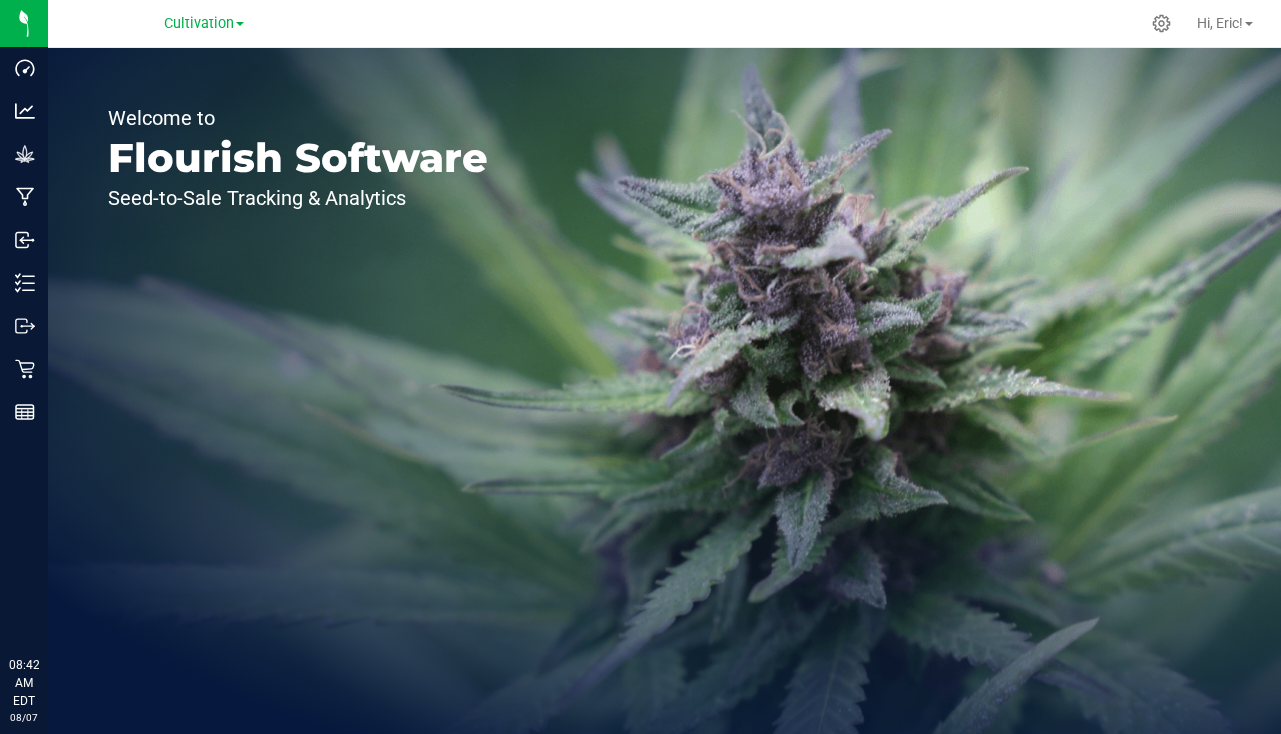 scroll, scrollTop: 0, scrollLeft: 0, axis: both 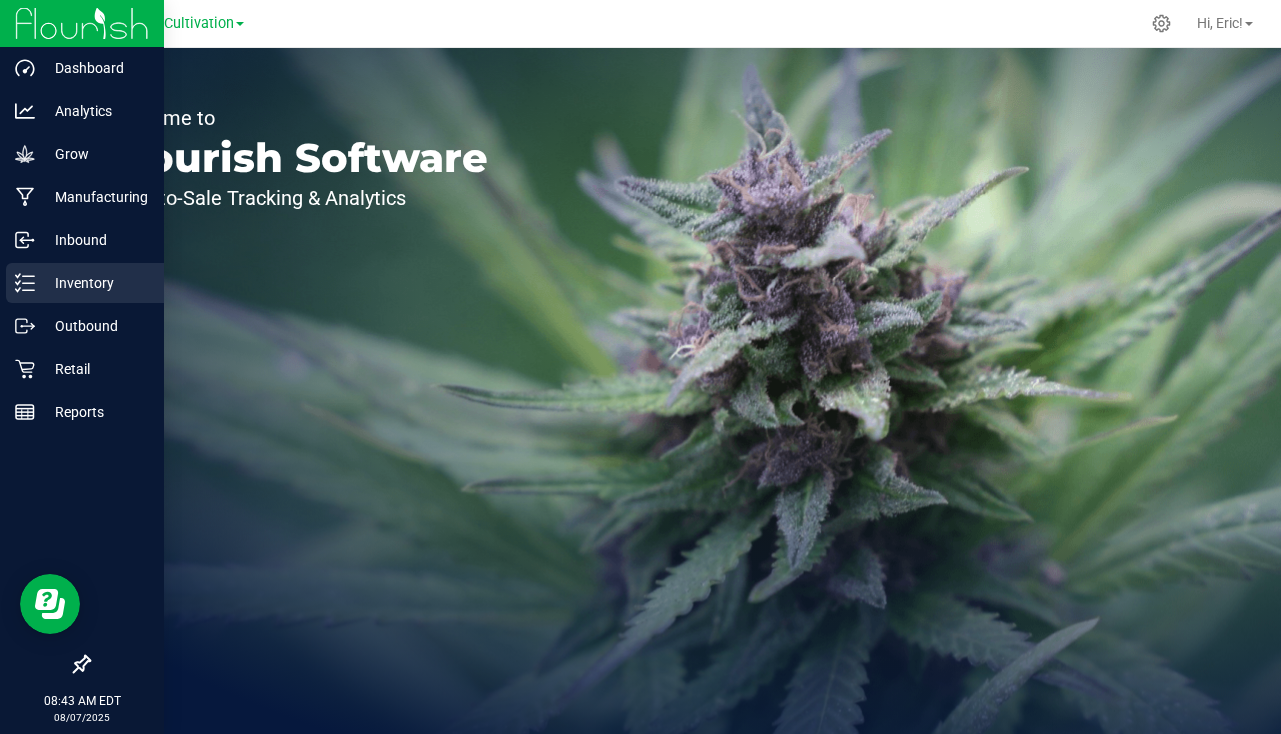 click on "Inventory" at bounding box center [95, 283] 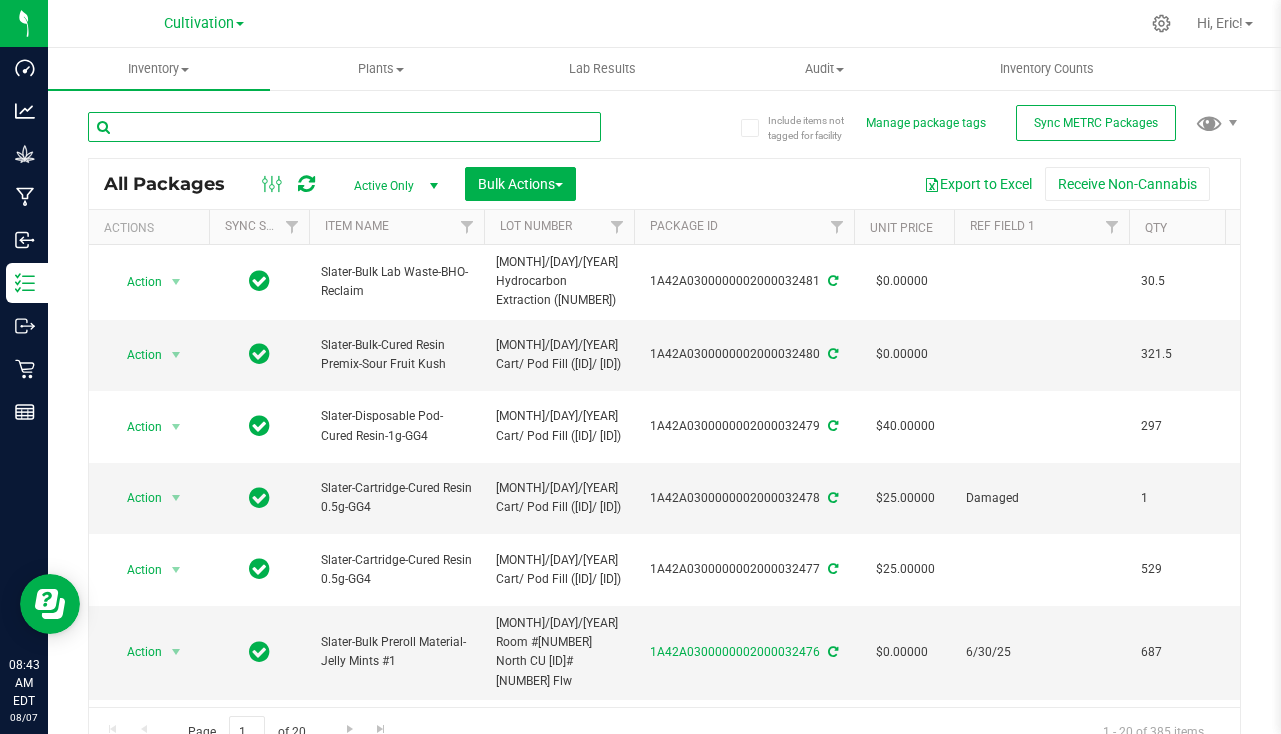 click at bounding box center (344, 127) 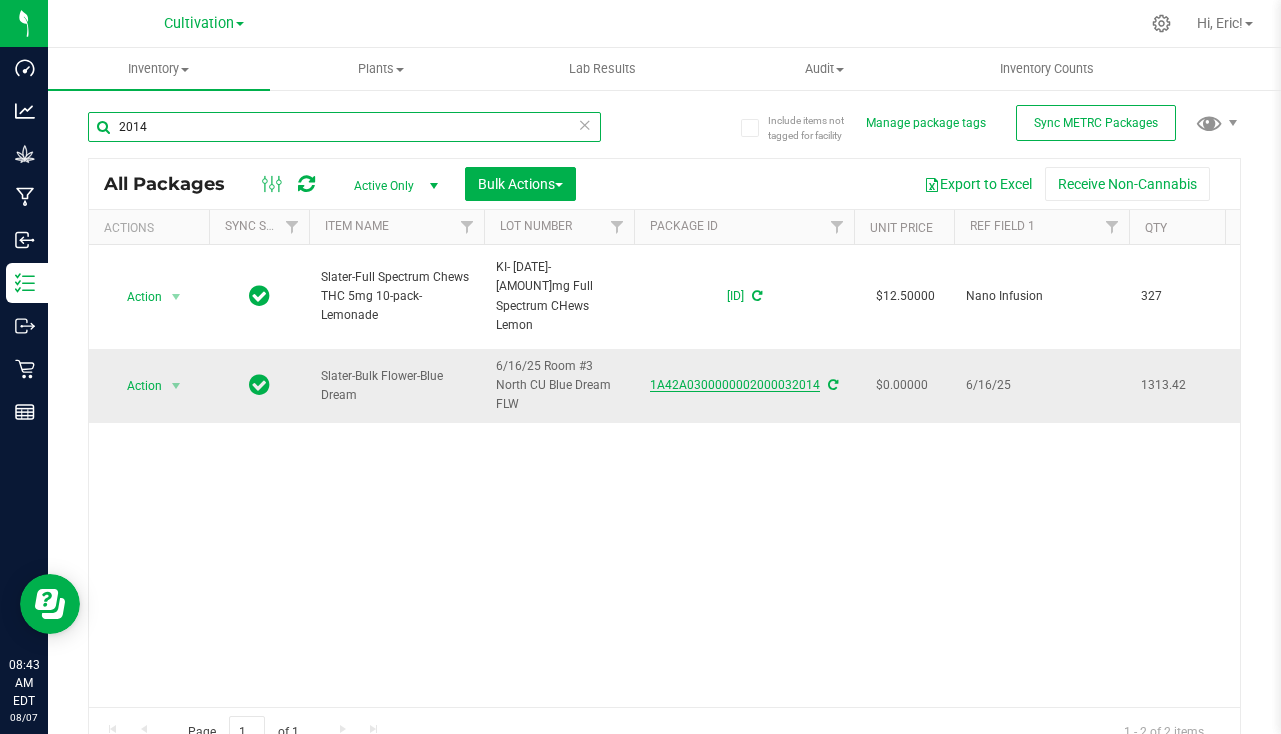 type on "2014" 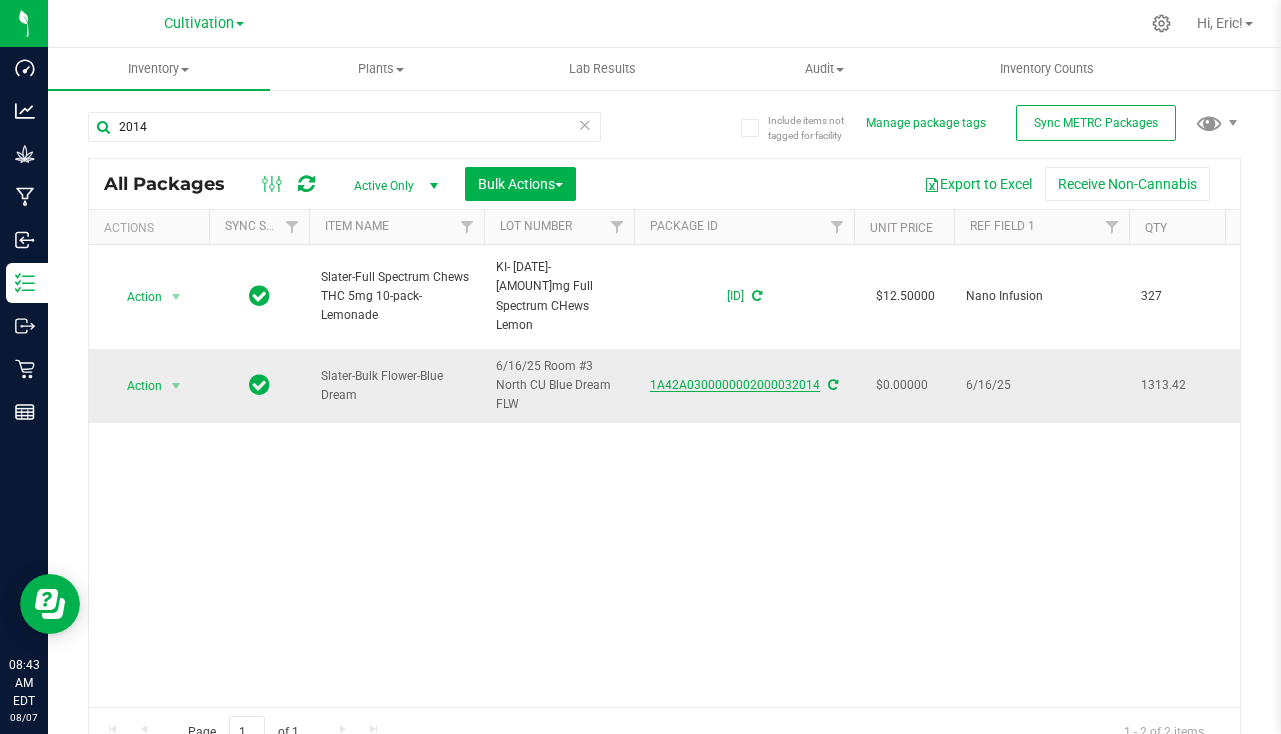 click on "1A42A0300000002000032014" at bounding box center (735, 385) 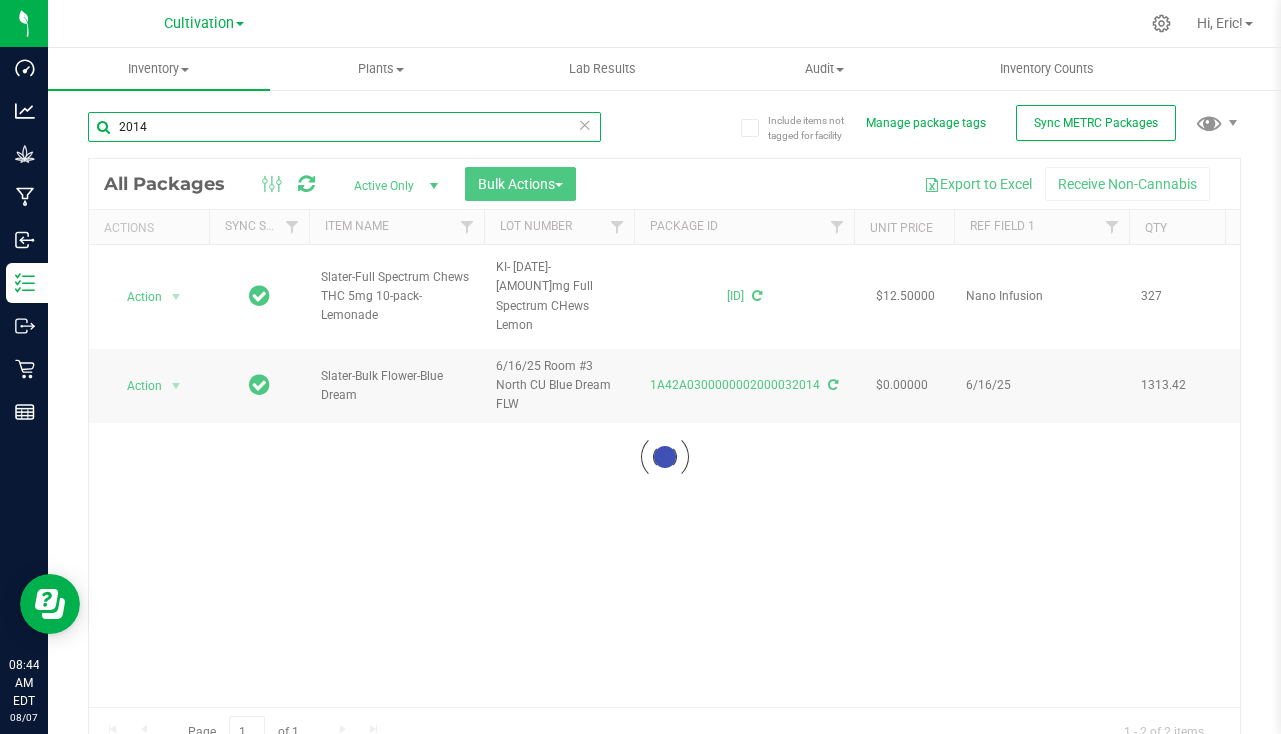 drag, startPoint x: 339, startPoint y: 123, endPoint x: 330, endPoint y: 133, distance: 13.453624 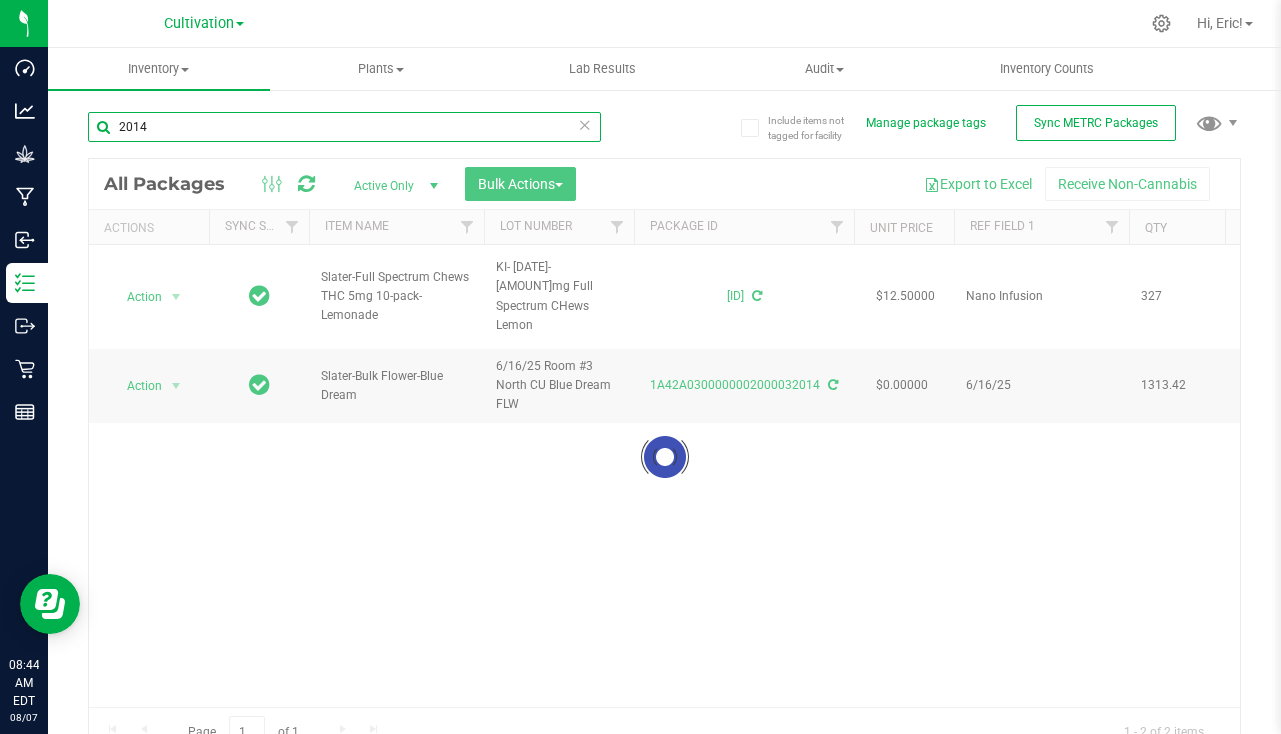 click on "2014" at bounding box center [344, 127] 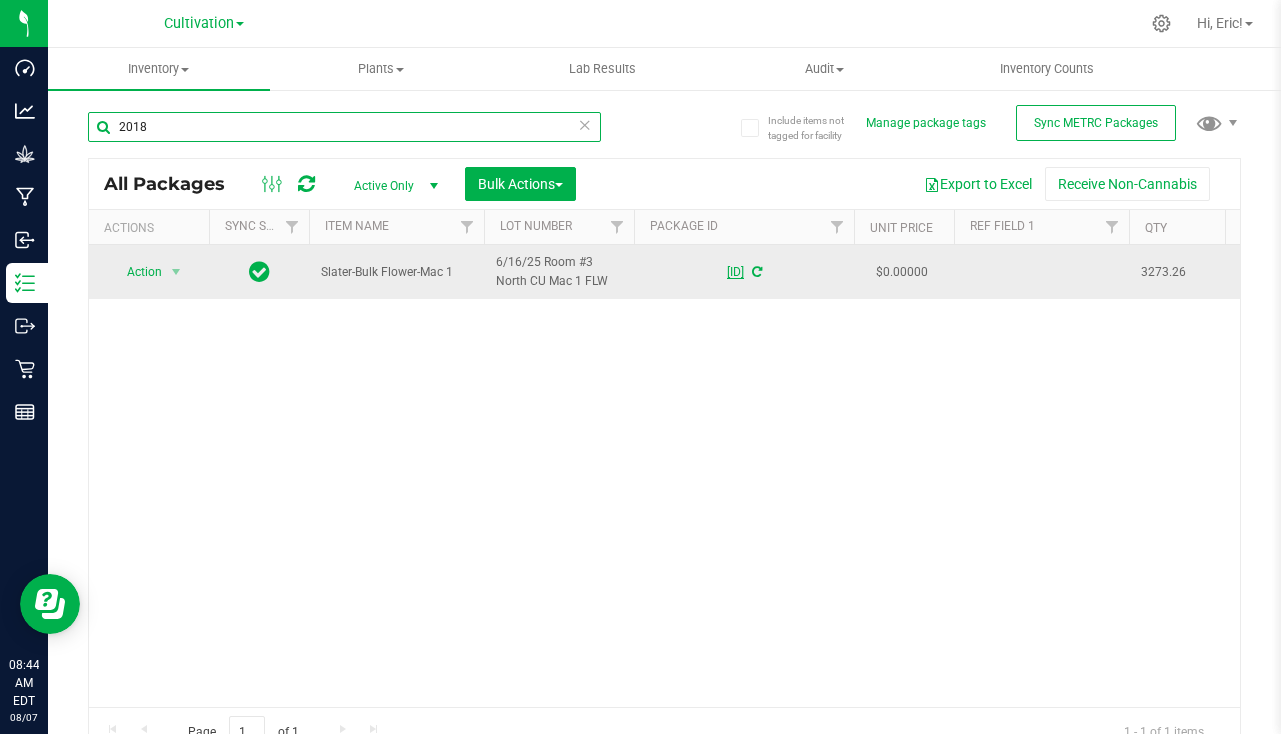 type on "2018" 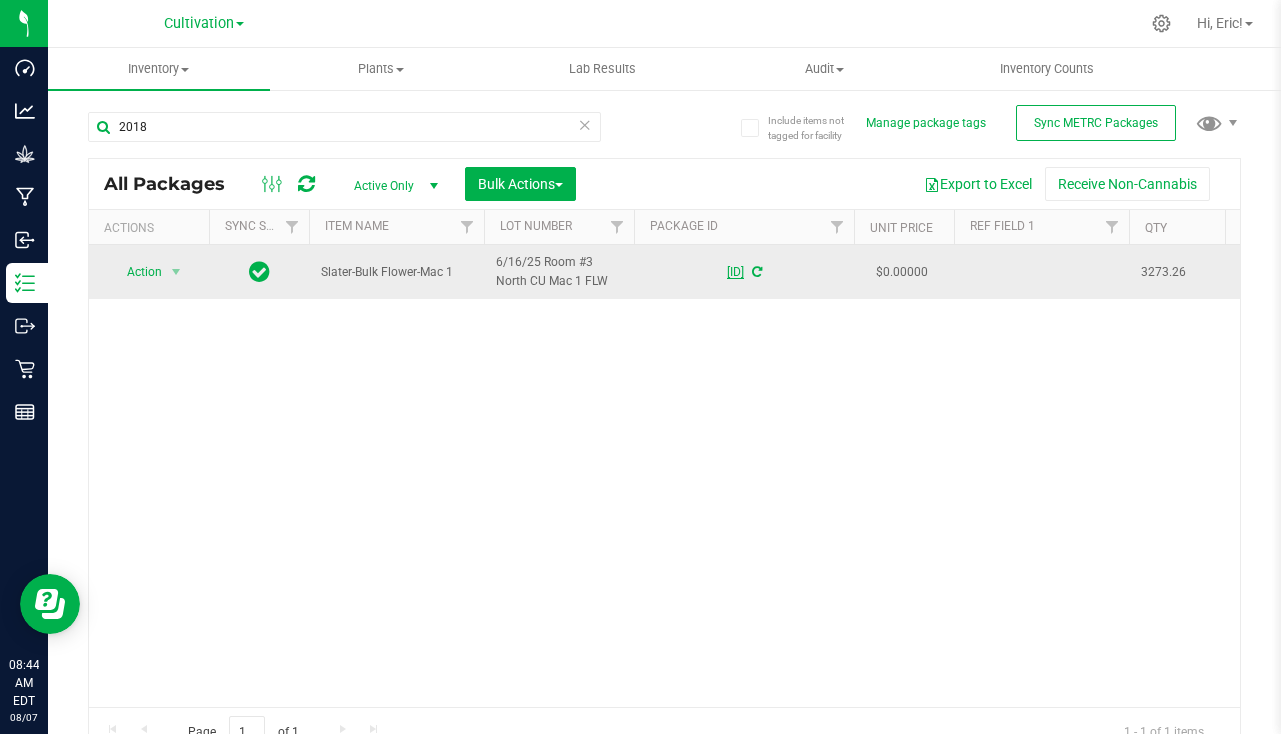 click on "[ID]" at bounding box center (735, 272) 